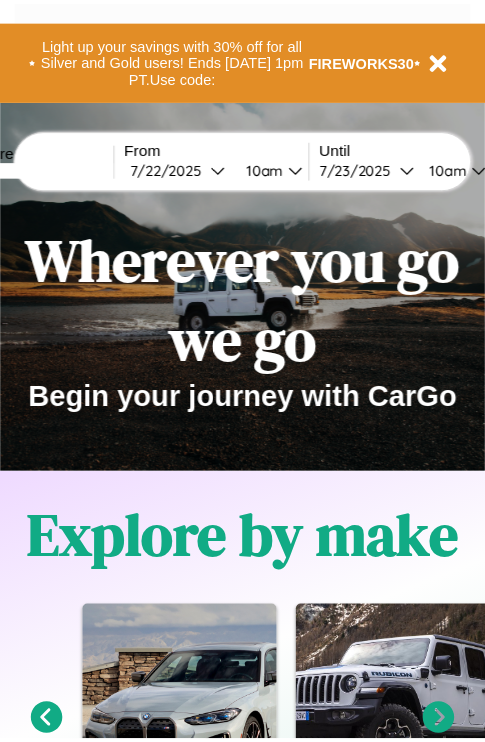 scroll, scrollTop: 0, scrollLeft: 0, axis: both 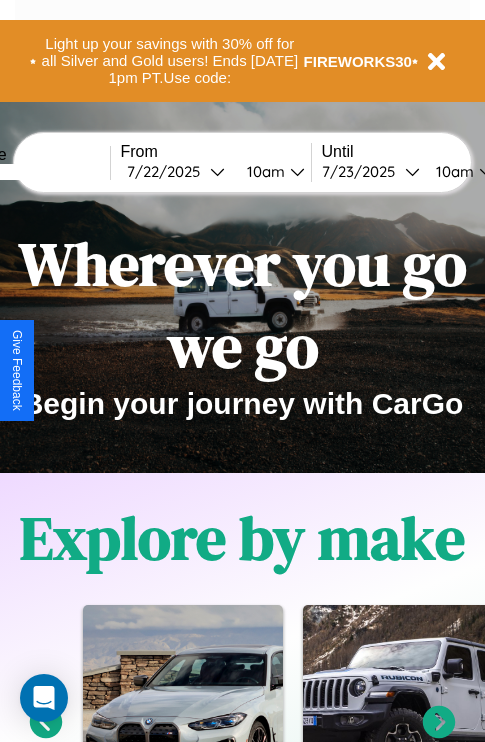 click at bounding box center [35, 172] 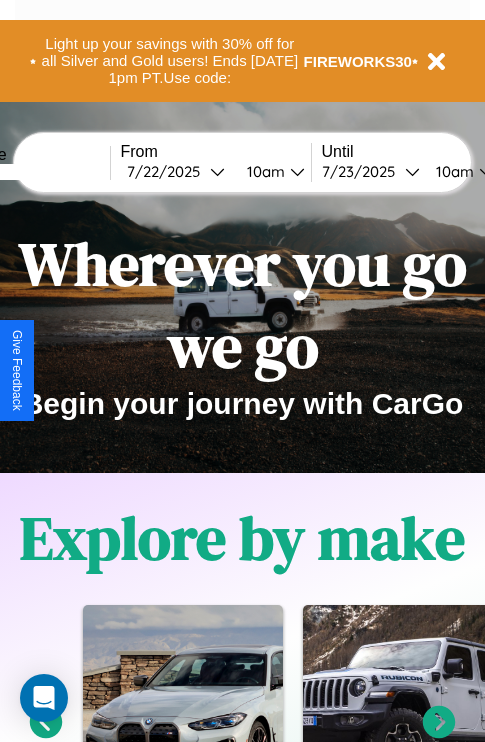 type on "******" 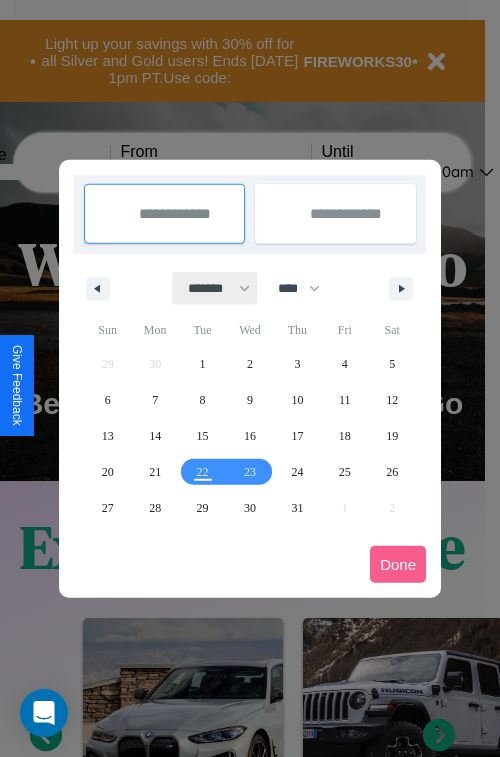 click on "******* ******** ***** ***** *** **** **** ****** ********* ******* ******** ********" at bounding box center [215, 288] 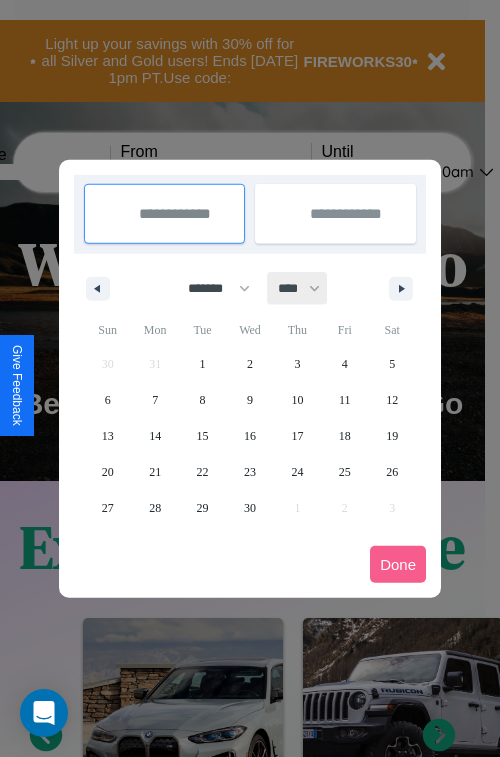click on "**** **** **** **** **** **** **** **** **** **** **** **** **** **** **** **** **** **** **** **** **** **** **** **** **** **** **** **** **** **** **** **** **** **** **** **** **** **** **** **** **** **** **** **** **** **** **** **** **** **** **** **** **** **** **** **** **** **** **** **** **** **** **** **** **** **** **** **** **** **** **** **** **** **** **** **** **** **** **** **** **** **** **** **** **** **** **** **** **** **** **** **** **** **** **** **** **** **** **** **** **** **** **** **** **** **** **** **** **** **** **** **** **** **** **** **** **** **** **** **** ****" at bounding box center (298, 288) 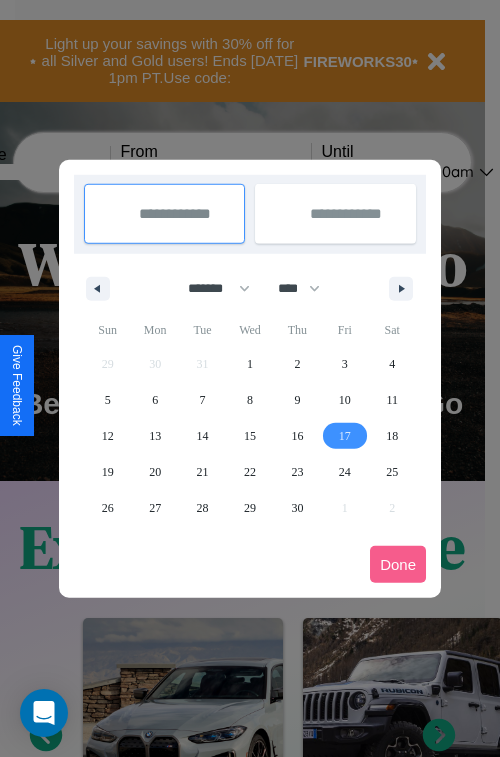 click on "17" at bounding box center (345, 436) 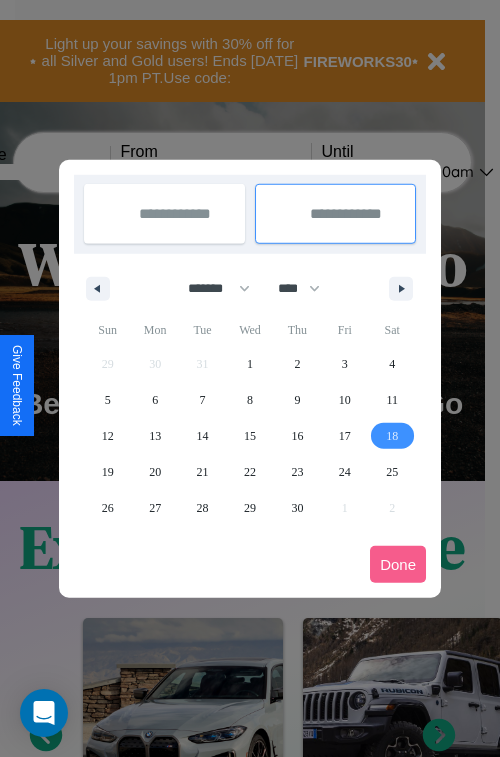 click on "18" at bounding box center (392, 436) 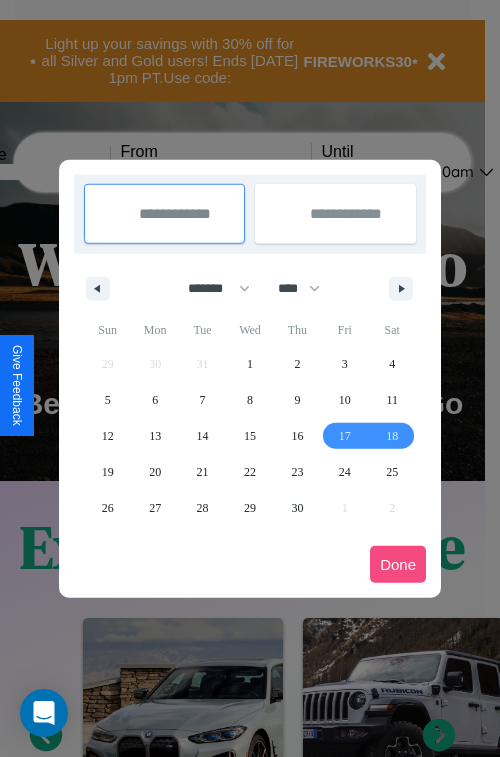 click on "Done" at bounding box center [398, 564] 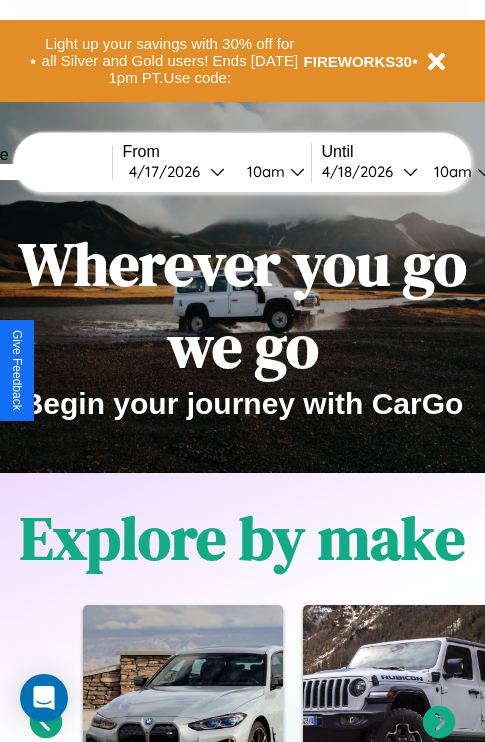 click on "10am" at bounding box center (263, 171) 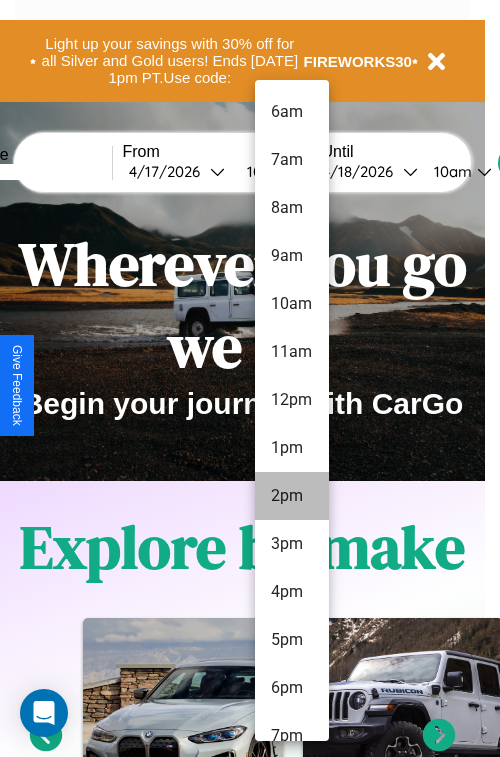 click on "2pm" at bounding box center (292, 496) 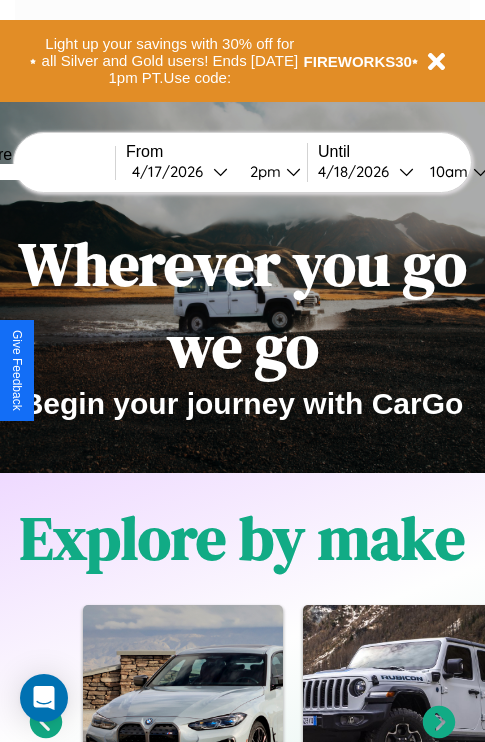 scroll, scrollTop: 0, scrollLeft: 70, axis: horizontal 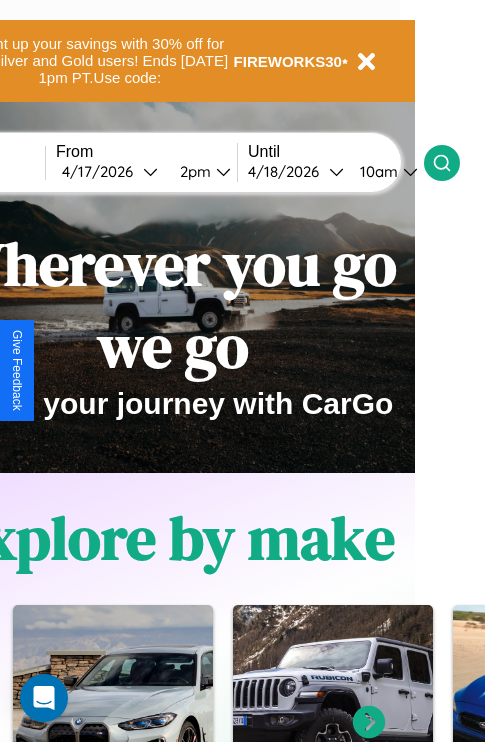 click 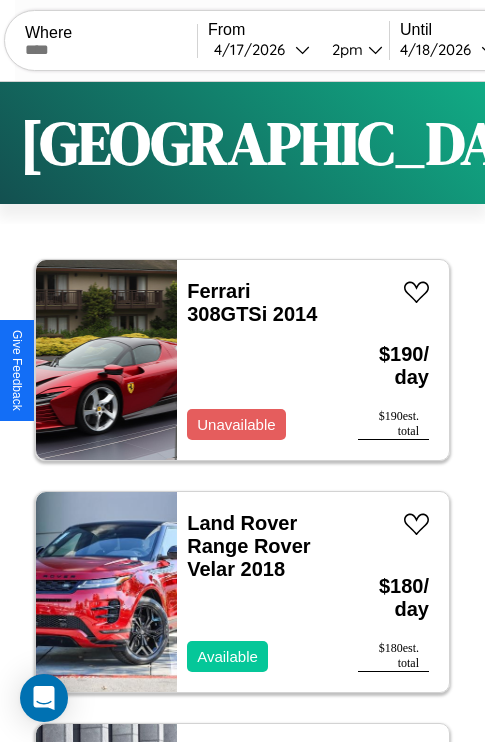 click on "Filters" at bounding box center (640, 143) 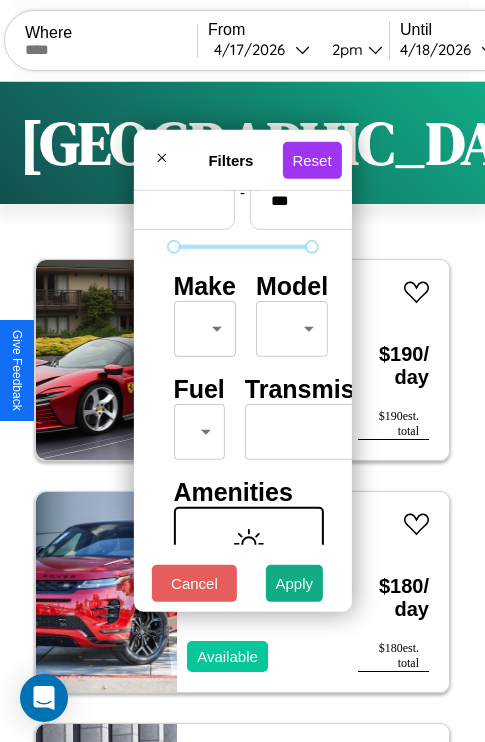 scroll, scrollTop: 162, scrollLeft: 0, axis: vertical 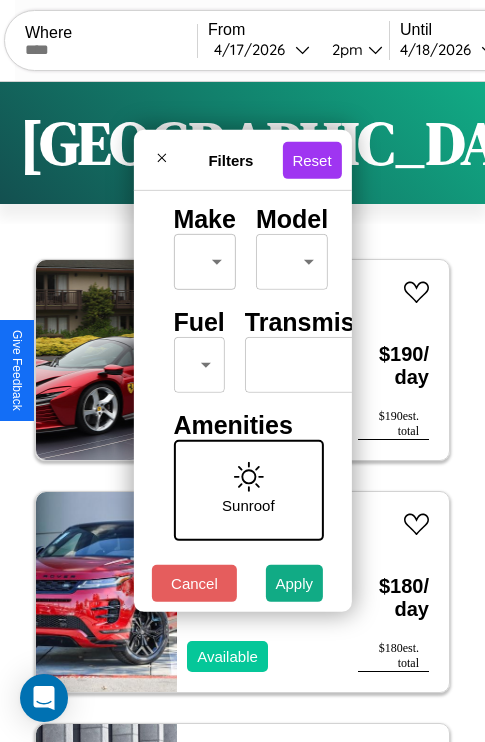 click on "CarGo Where From [DATE] 2pm Until [DATE] 10am Become a Host Login Sign Up Sydney Filters 133  cars in this area These cars can be picked up in this city. Ferrari   308GTSi   2014 Unavailable $ 190  / day $ 190  est. total Land Rover   Range Rover Velar   2018 Available $ 180  / day $ 180  est. total Volvo   BRH   2014 Available $ 70  / day $ 70  est. total Volvo   B9R   2014 Available $ 130  / day $ 130  est. total Fiat   500e   2023 Available $ 200  / day $ 200  est. total Jeep   Gladiator   2019 Available $ 180  / day $ 180  est. total Lexus   RZ   2016 Available $ 120  / day $ 120  est. total Mazda   MPV   2016 Available $ 110  / day $ 110  est. total Chrysler   Intrepid   2021 Available $ 100  / day $ 100  est. total Maserati   TC   2014 Available $ 180  / day $ 180  est. total Volkswagen   CABRIOLET   2023 Available $ 130  / day $ 130  est. total Chrysler   Vision   2014 Unavailable $ 190  / day $ 190  est. total Ford   Aerostar   2020 Available $ 170  / day $ 170  est. total Lamborghini" at bounding box center (242, 412) 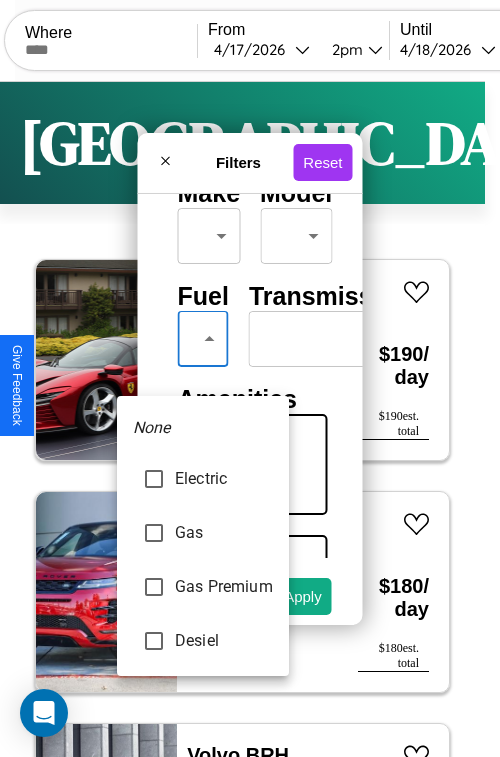 type on "***" 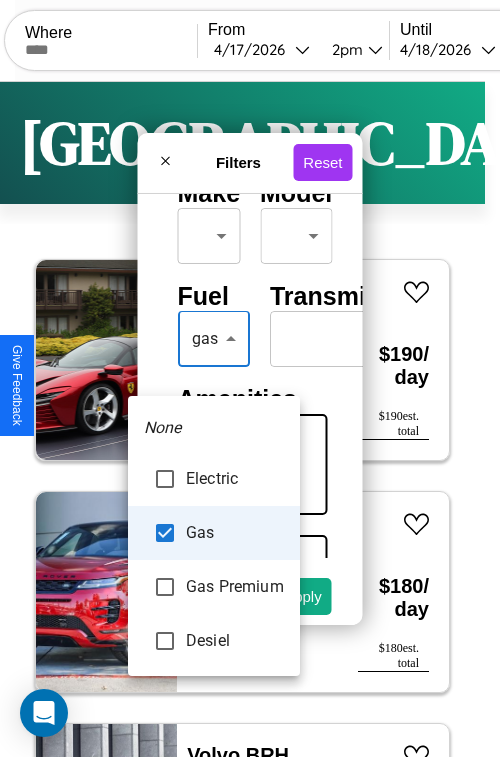 click at bounding box center (250, 378) 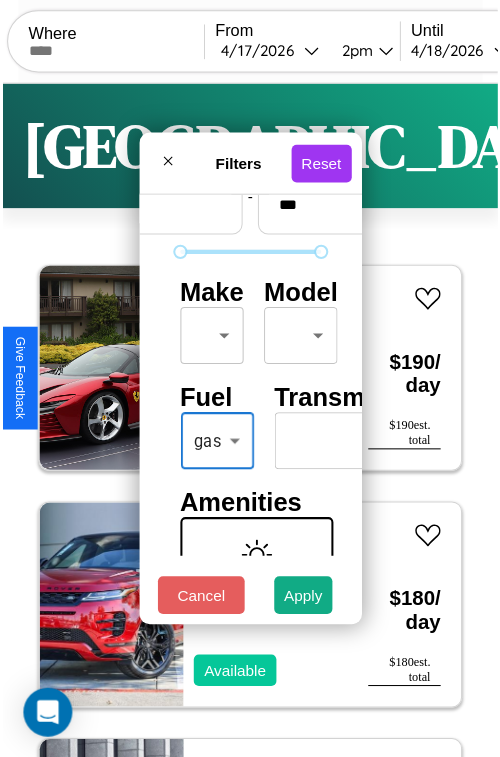 scroll, scrollTop: 59, scrollLeft: 0, axis: vertical 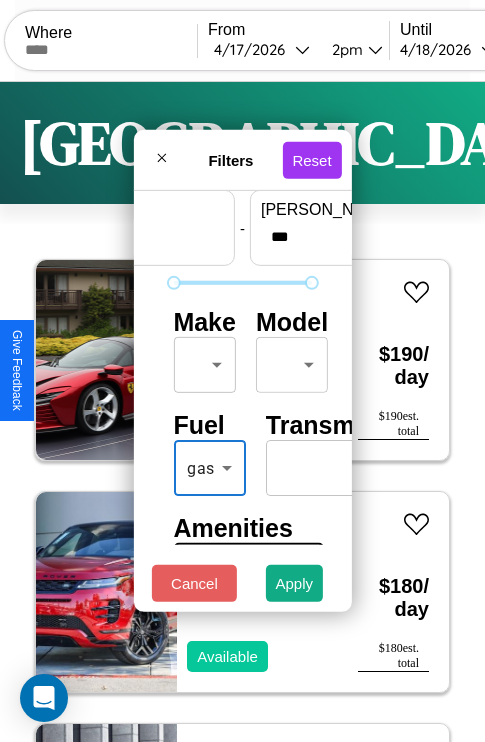 click on "CarGo Where From [DATE] 2pm Until [DATE] 10am Become a Host Login Sign Up Sydney Filters 133  cars in this area These cars can be picked up in this city. Ferrari   308GTSi   2014 Unavailable $ 190  / day $ 190  est. total Land Rover   Range Rover Velar   2018 Available $ 180  / day $ 180  est. total Volvo   BRH   2014 Available $ 70  / day $ 70  est. total Volvo   B9R   2014 Available $ 130  / day $ 130  est. total Fiat   500e   2023 Available $ 200  / day $ 200  est. total Jeep   Gladiator   2019 Available $ 180  / day $ 180  est. total Lexus   RZ   2016 Available $ 120  / day $ 120  est. total Mazda   MPV   2016 Available $ 110  / day $ 110  est. total Chrysler   Intrepid   2021 Available $ 100  / day $ 100  est. total Maserati   TC   2014 Available $ 180  / day $ 180  est. total Volkswagen   CABRIOLET   2023 Available $ 130  / day $ 130  est. total Chrysler   Vision   2014 Unavailable $ 190  / day $ 190  est. total Ford   Aerostar   2020 Available $ 170  / day $ 170  est. total Lamborghini" at bounding box center [242, 412] 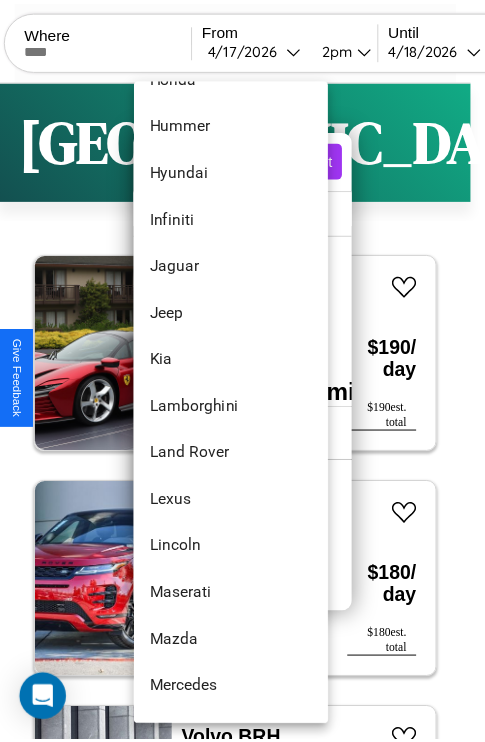 scroll, scrollTop: 806, scrollLeft: 0, axis: vertical 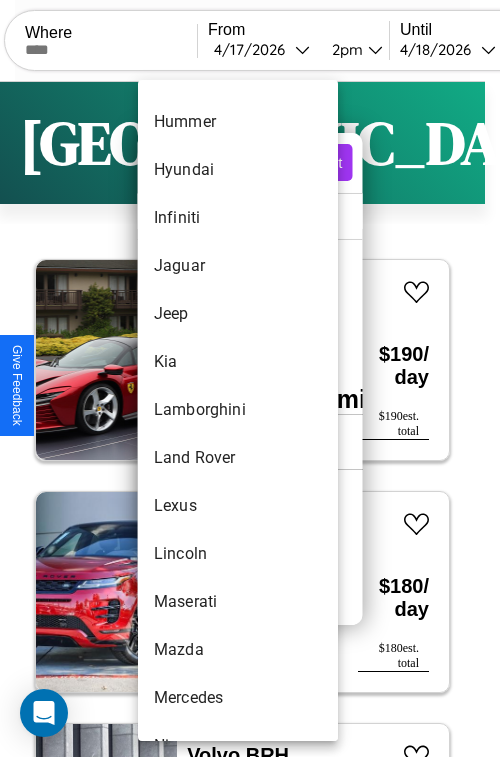 click on "Lamborghini" at bounding box center [238, 410] 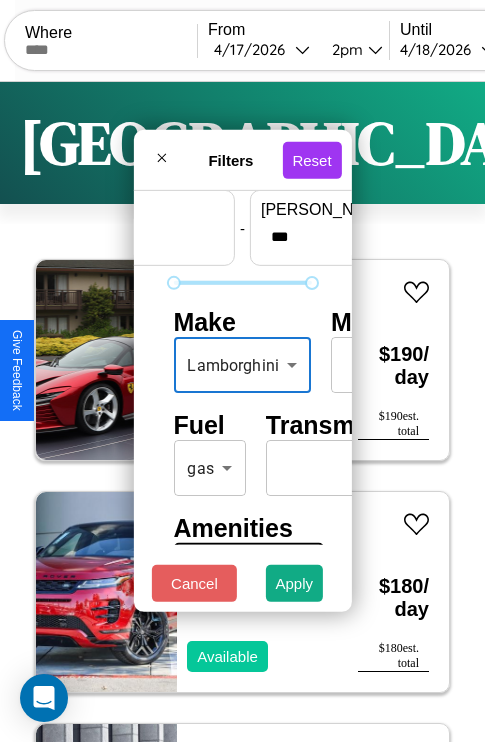 scroll, scrollTop: 409, scrollLeft: 0, axis: vertical 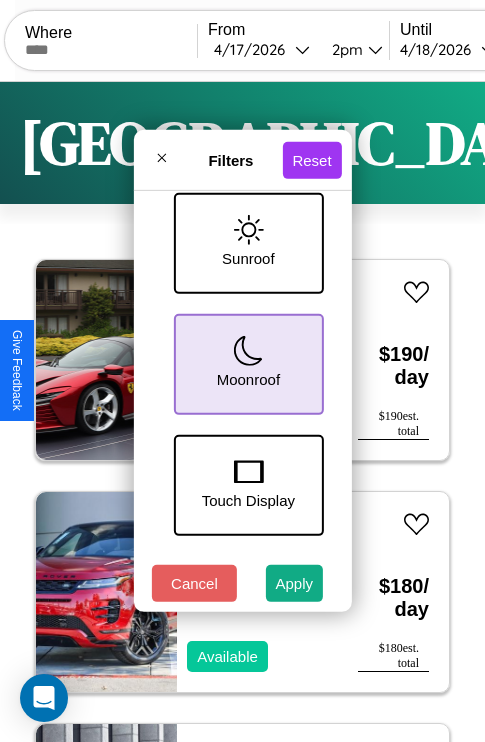 click 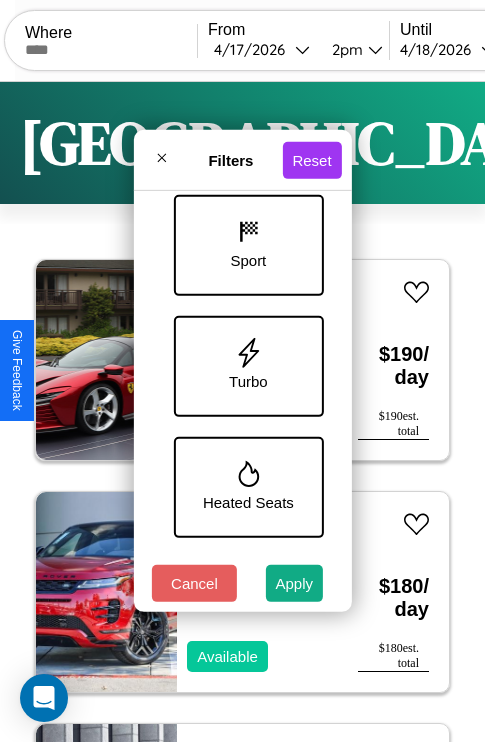 scroll, scrollTop: 893, scrollLeft: 0, axis: vertical 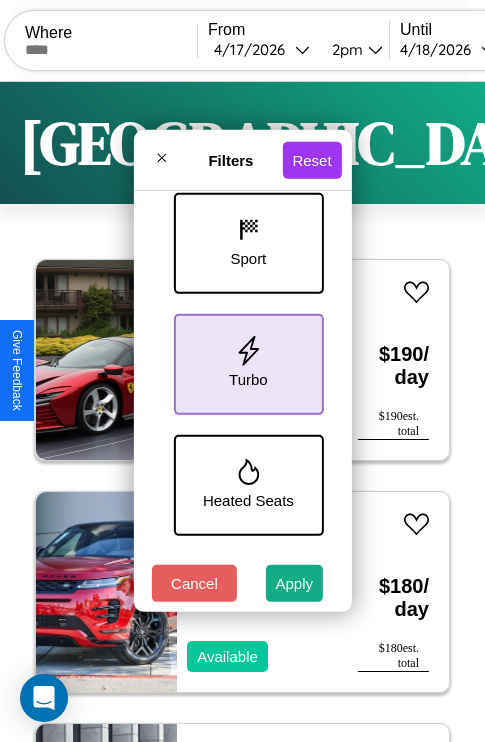 click 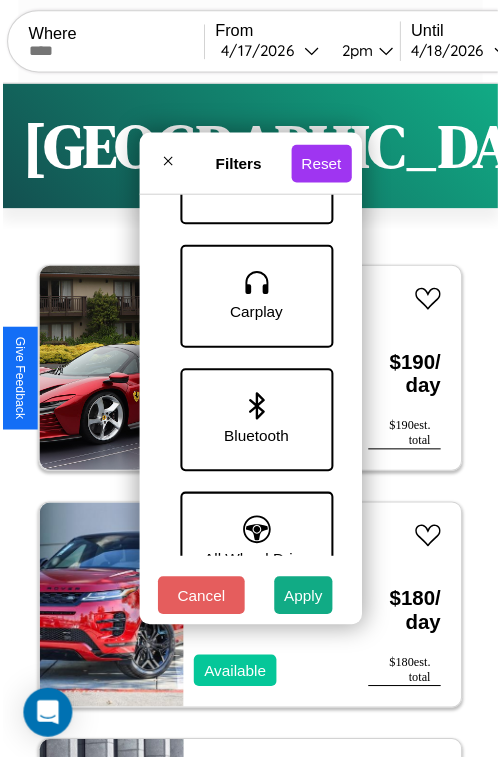 scroll, scrollTop: 1374, scrollLeft: 0, axis: vertical 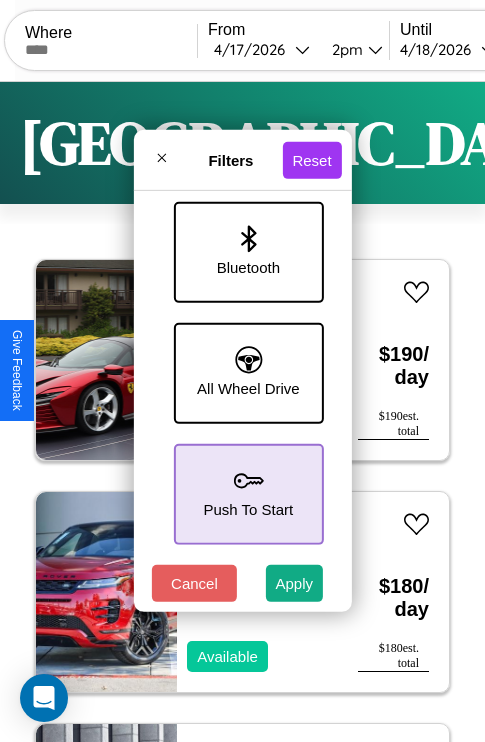 click 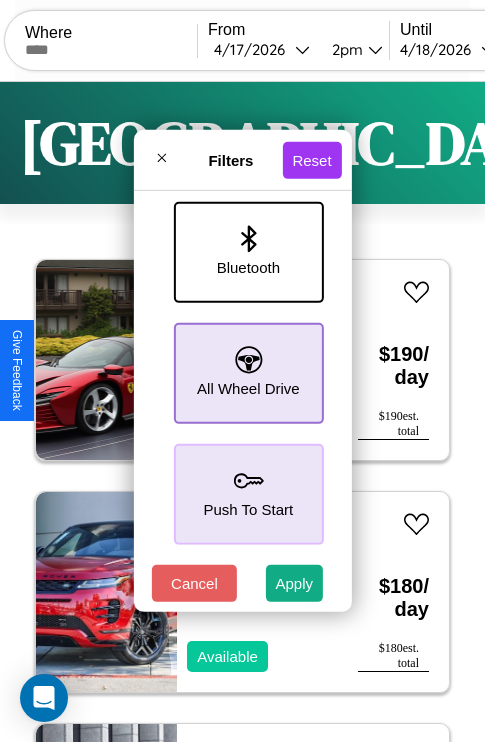 click 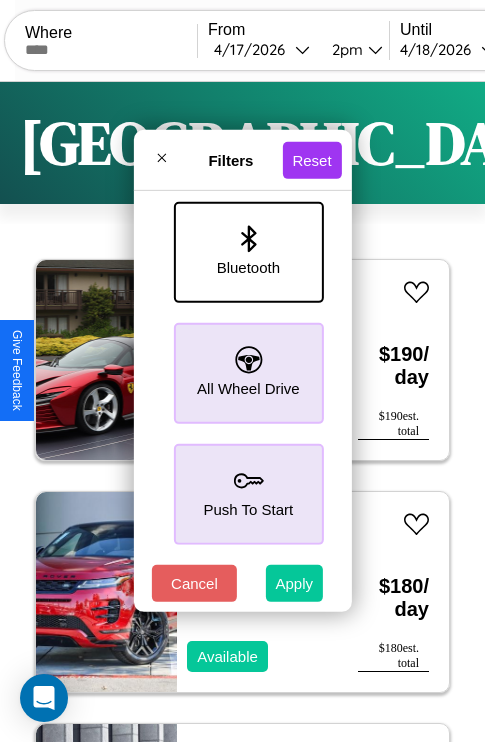 click on "Apply" at bounding box center (295, 583) 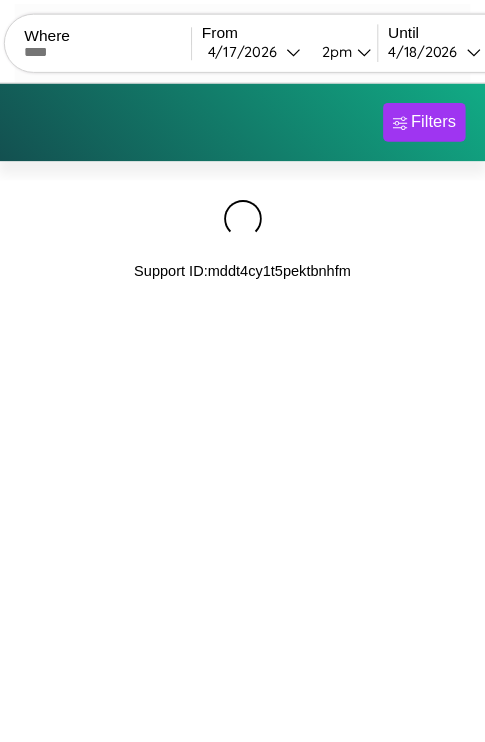 scroll, scrollTop: 0, scrollLeft: 0, axis: both 